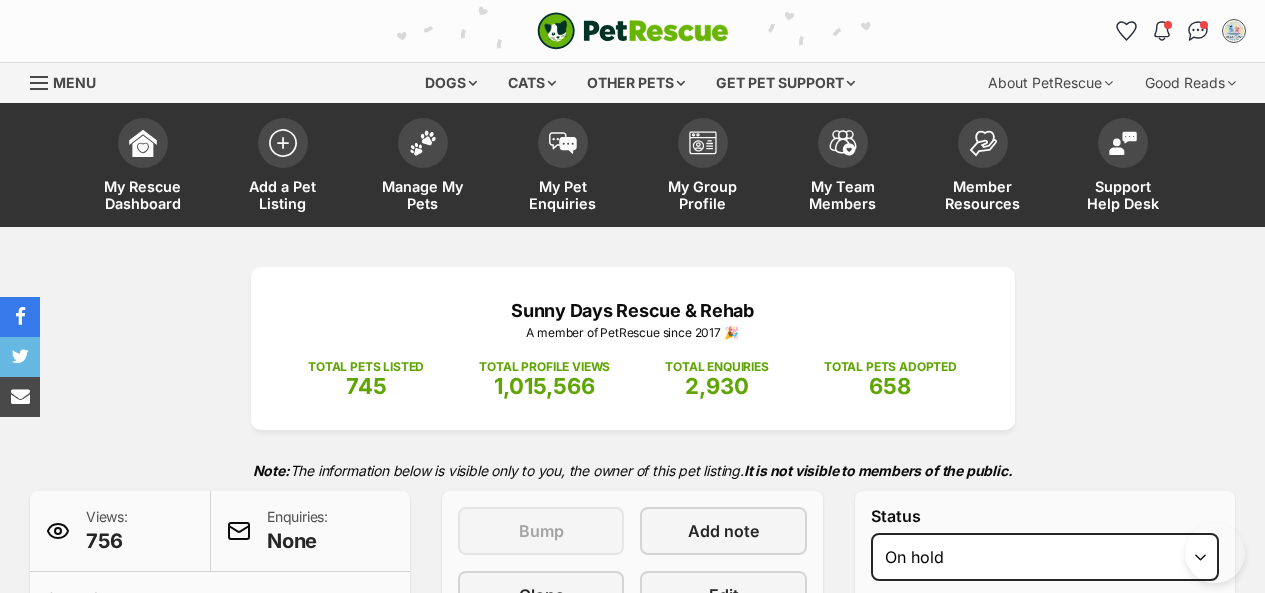 select on "other" 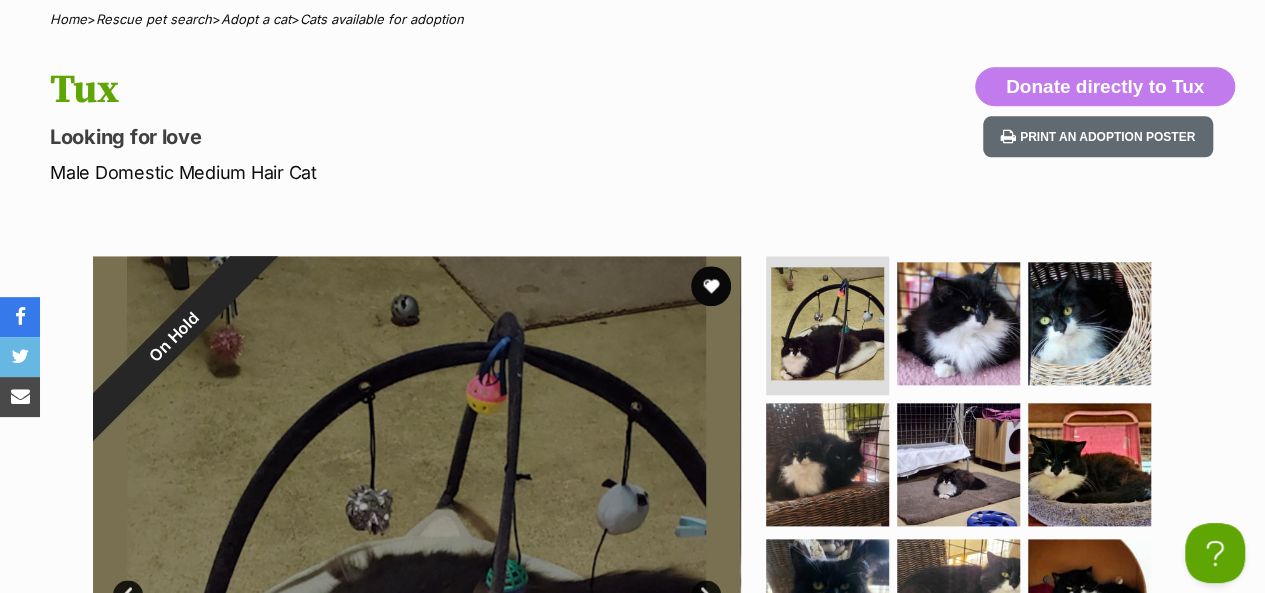 scroll, scrollTop: 0, scrollLeft: 0, axis: both 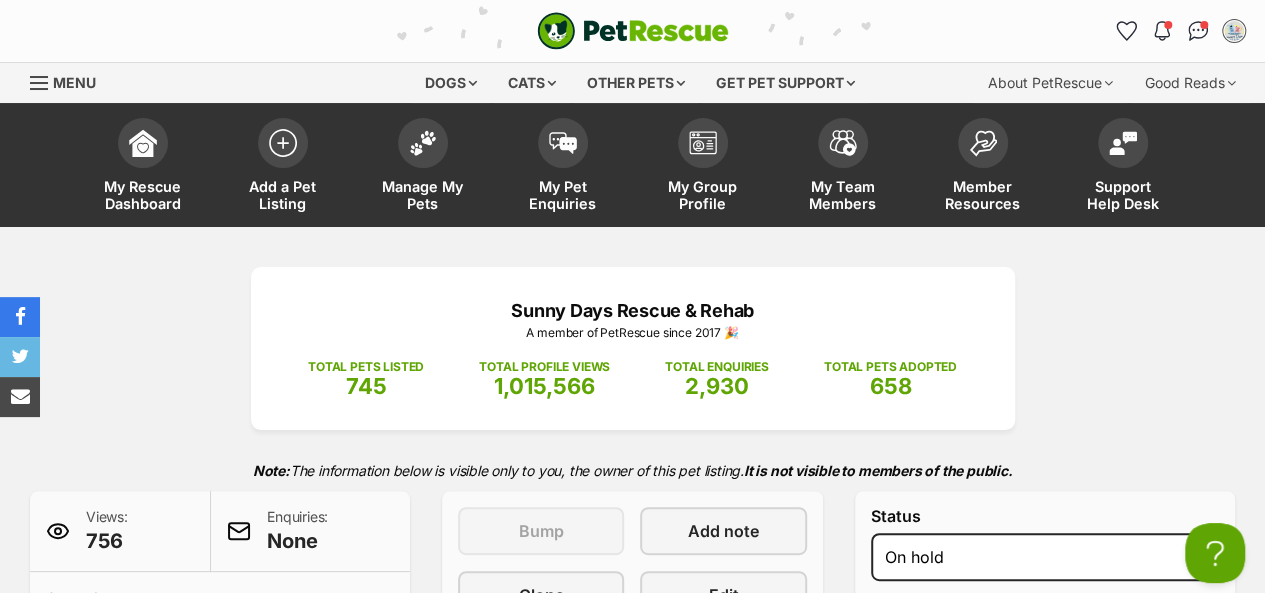 click at bounding box center (423, 143) 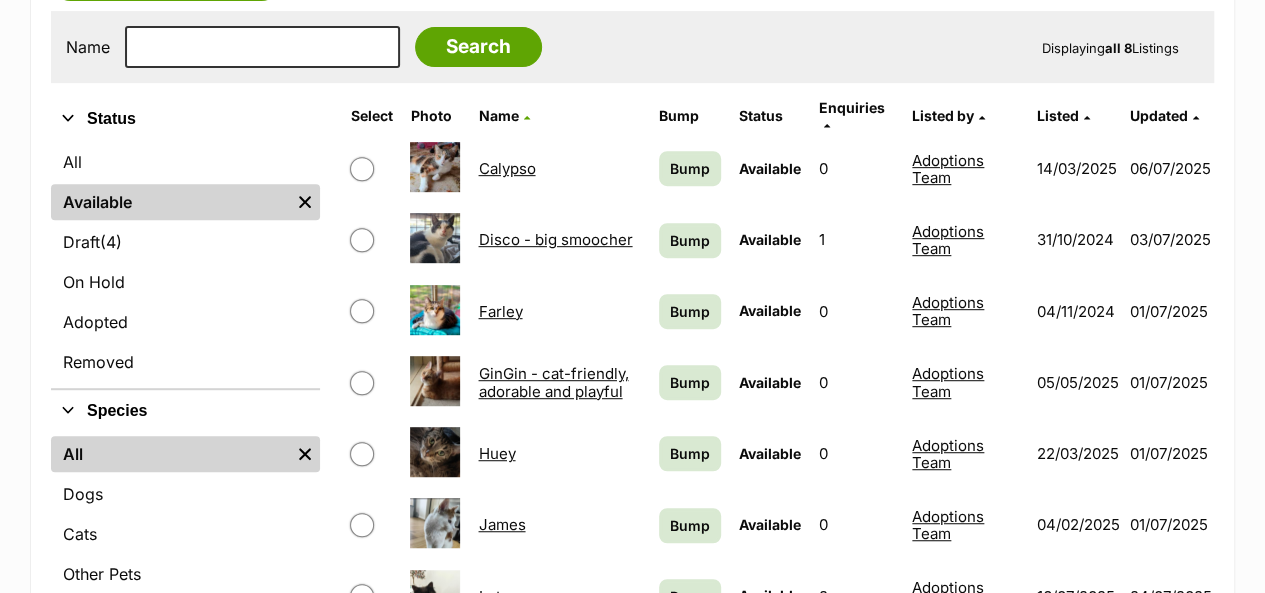 scroll, scrollTop: 400, scrollLeft: 0, axis: vertical 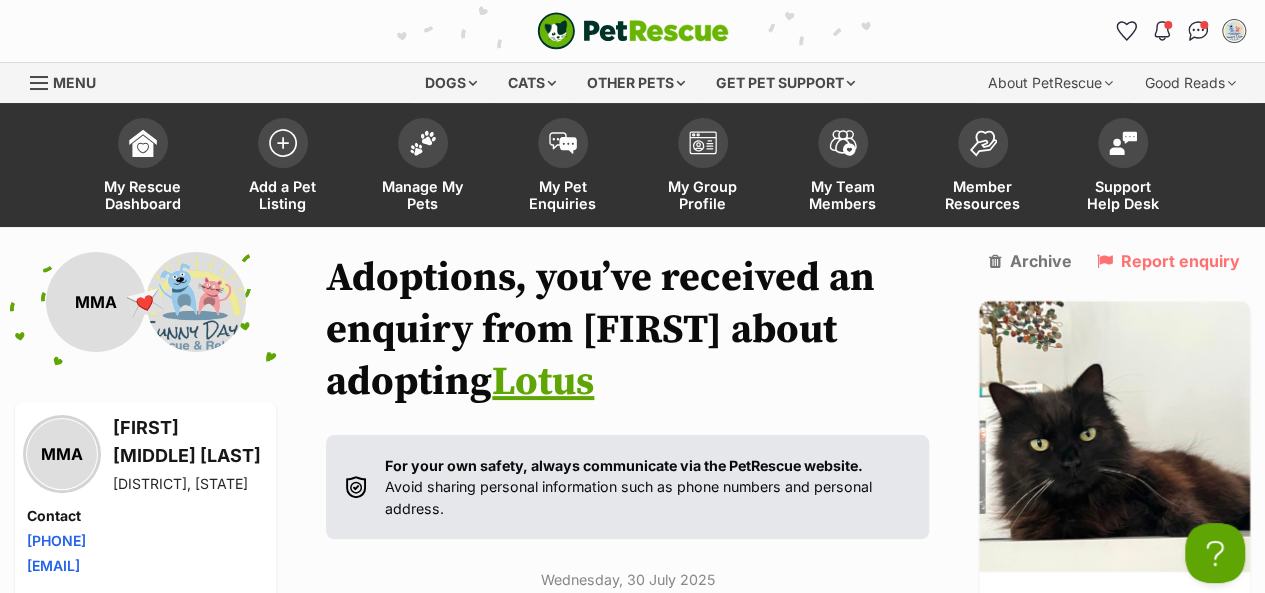 click at bounding box center (423, 143) 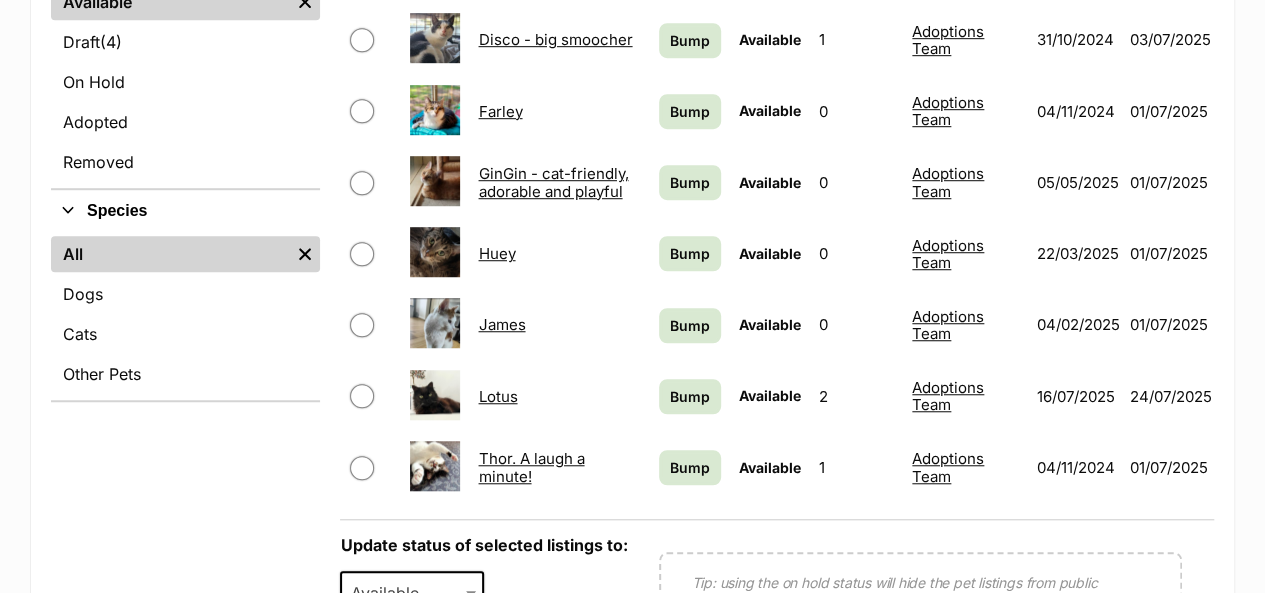 scroll, scrollTop: 600, scrollLeft: 0, axis: vertical 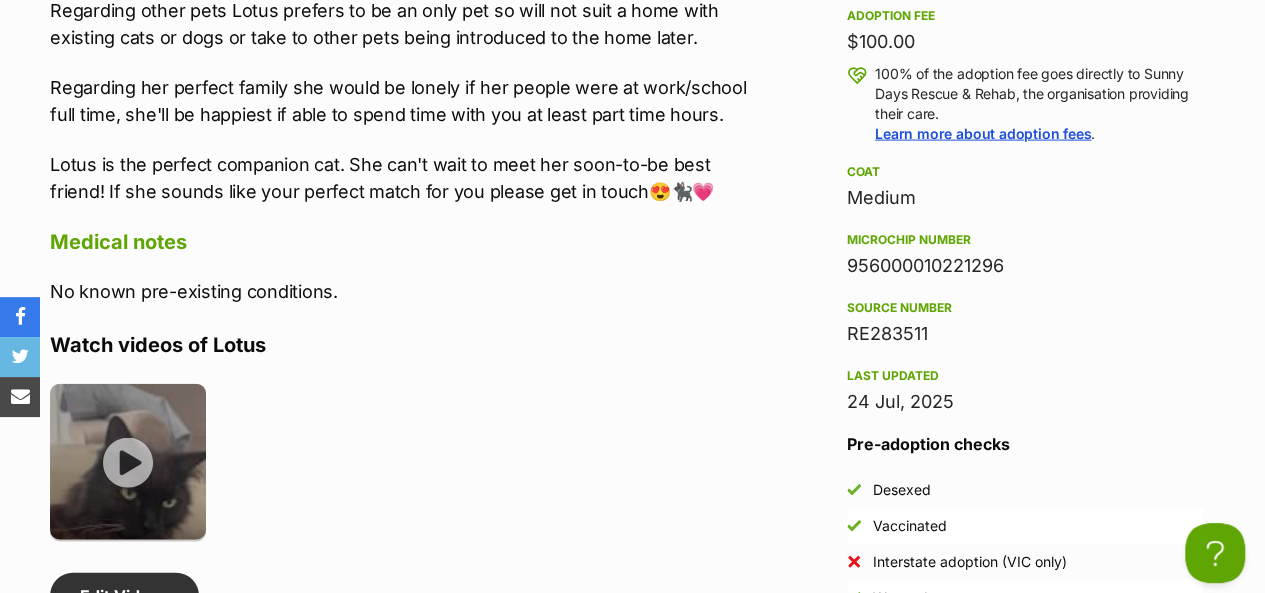 drag, startPoint x: 869, startPoint y: 337, endPoint x: 922, endPoint y: 321, distance: 55.362442 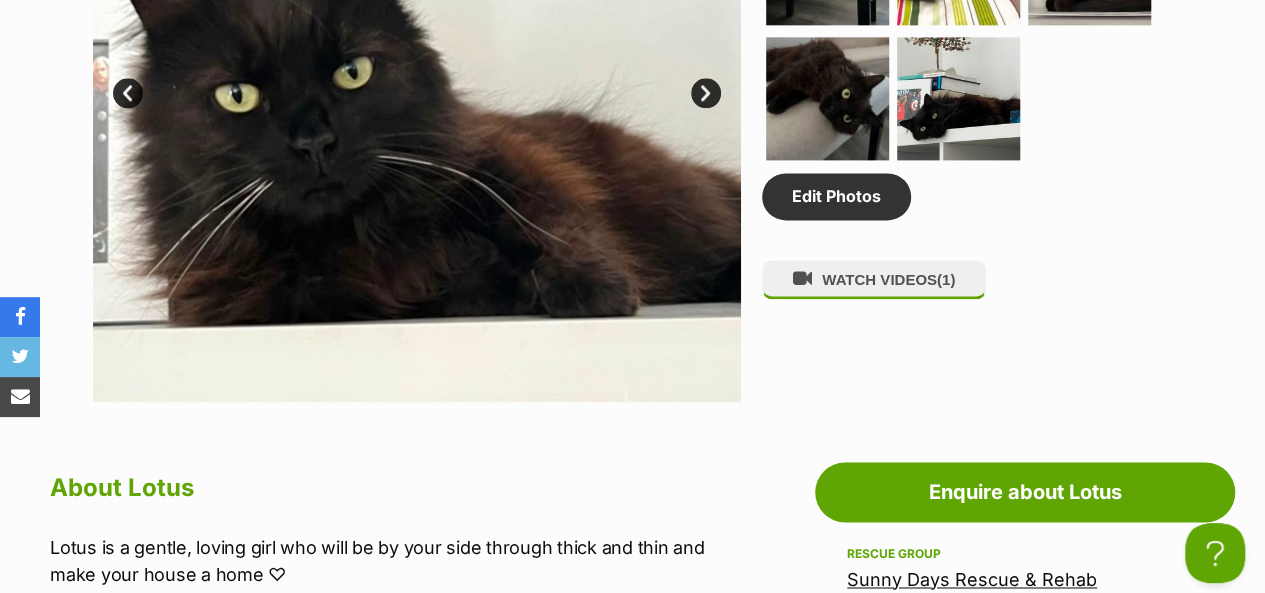 scroll, scrollTop: 0, scrollLeft: 0, axis: both 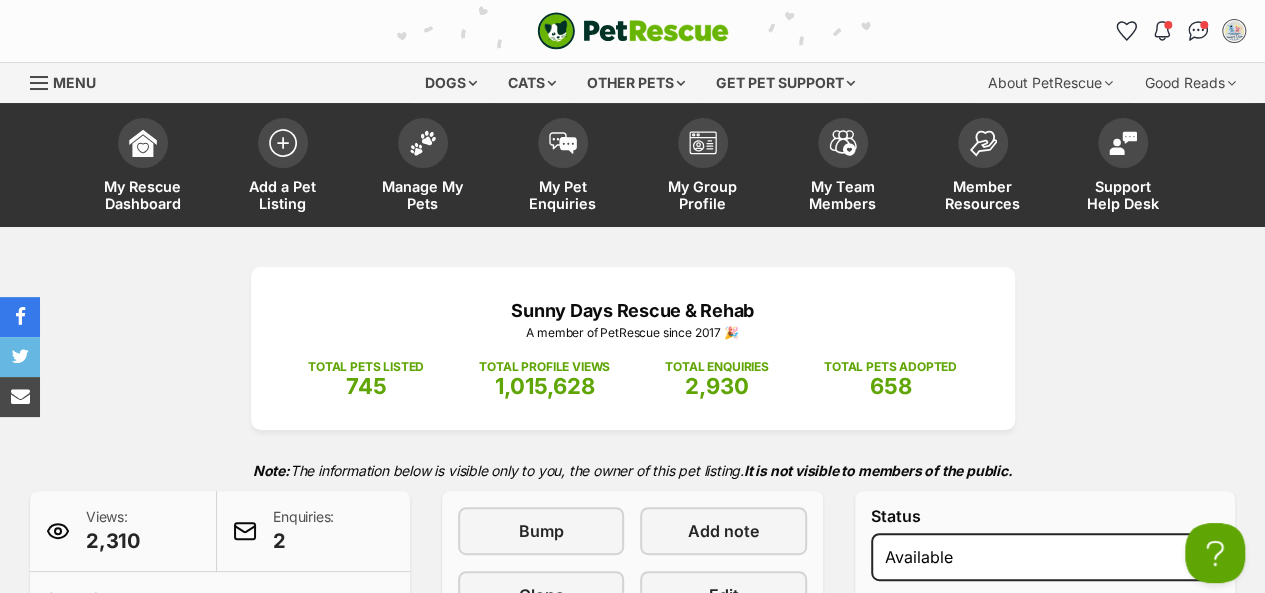 click at bounding box center [423, 143] 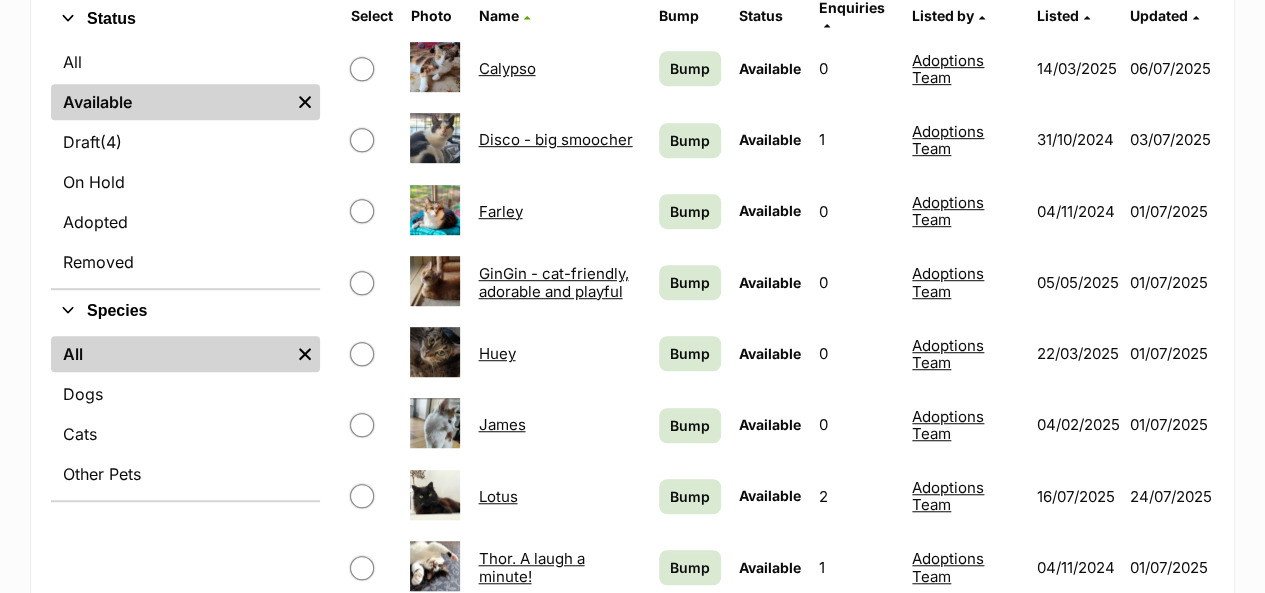 scroll, scrollTop: 500, scrollLeft: 0, axis: vertical 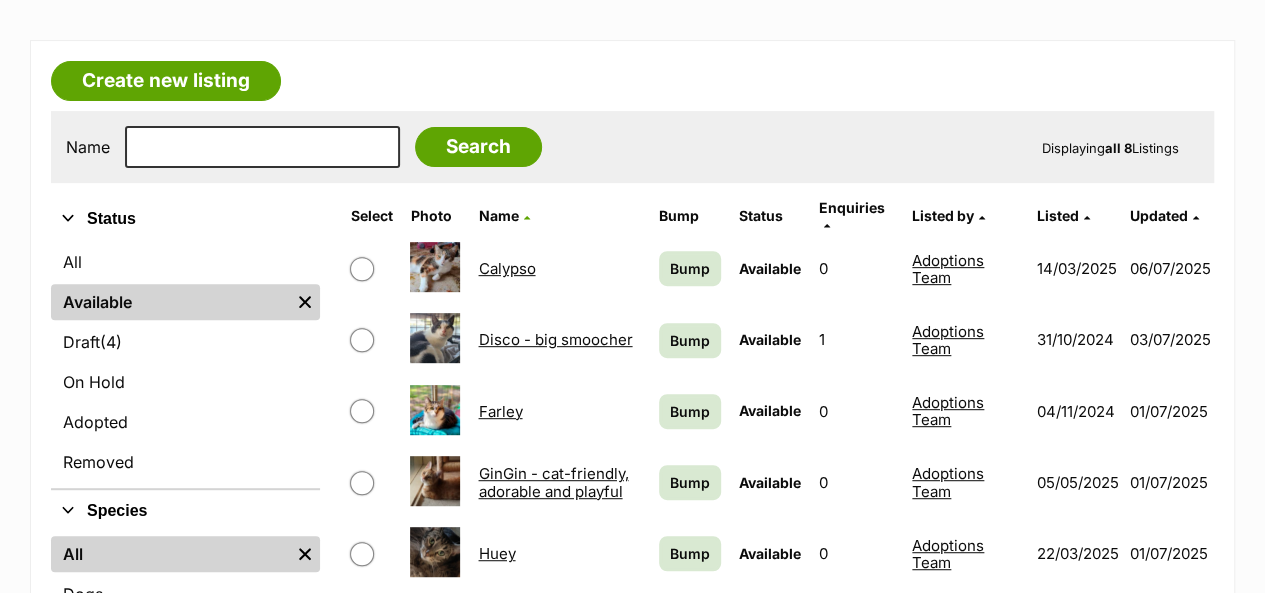 click on "Calypso" at bounding box center (506, 268) 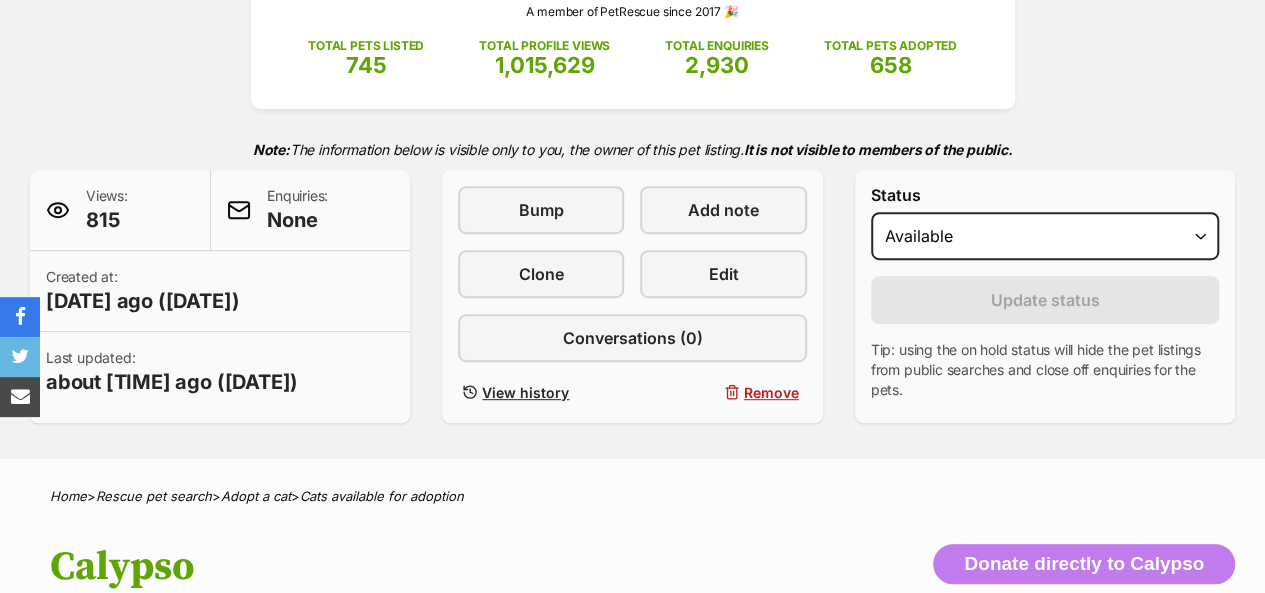 scroll, scrollTop: 300, scrollLeft: 0, axis: vertical 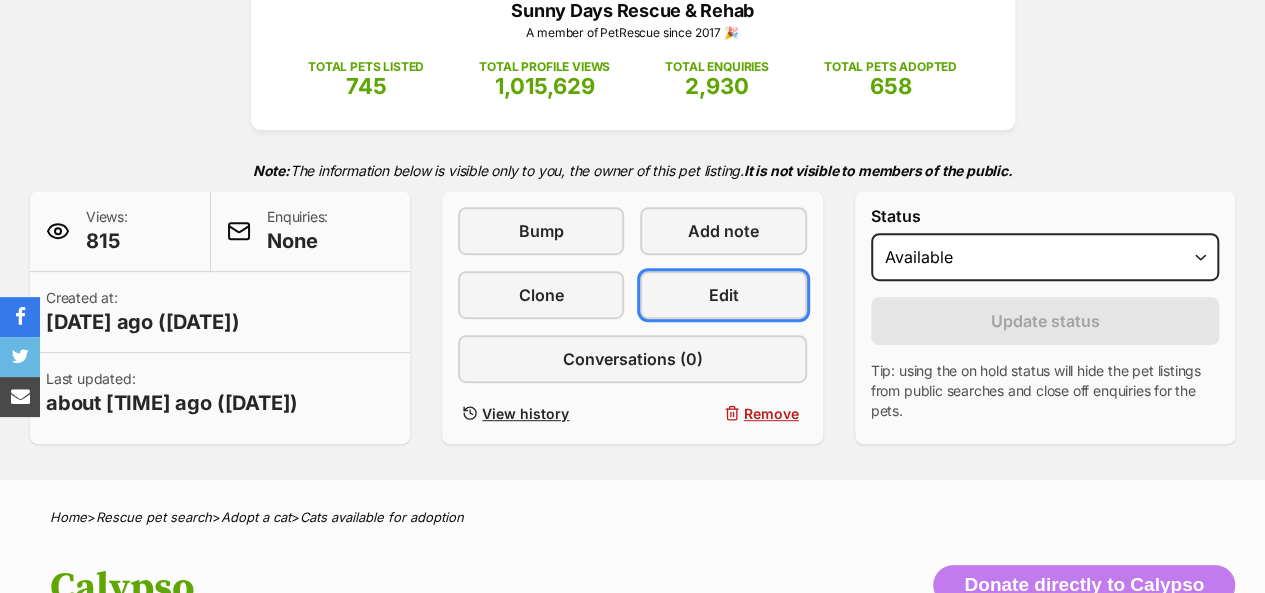 click on "Edit" at bounding box center [724, 295] 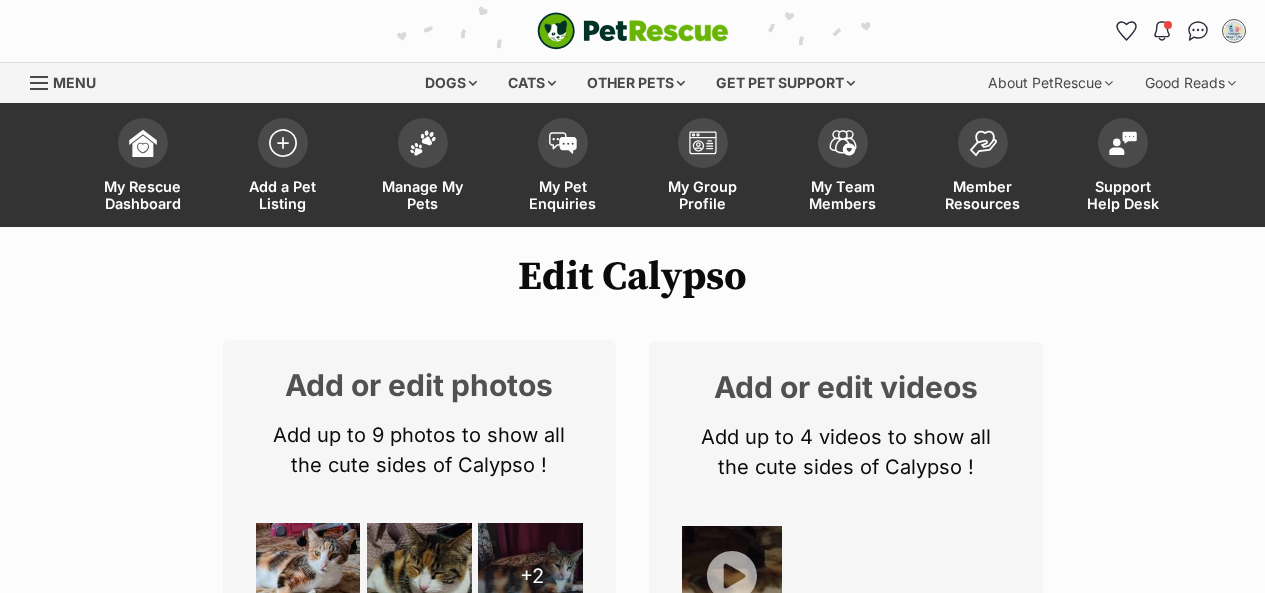 scroll, scrollTop: 0, scrollLeft: 0, axis: both 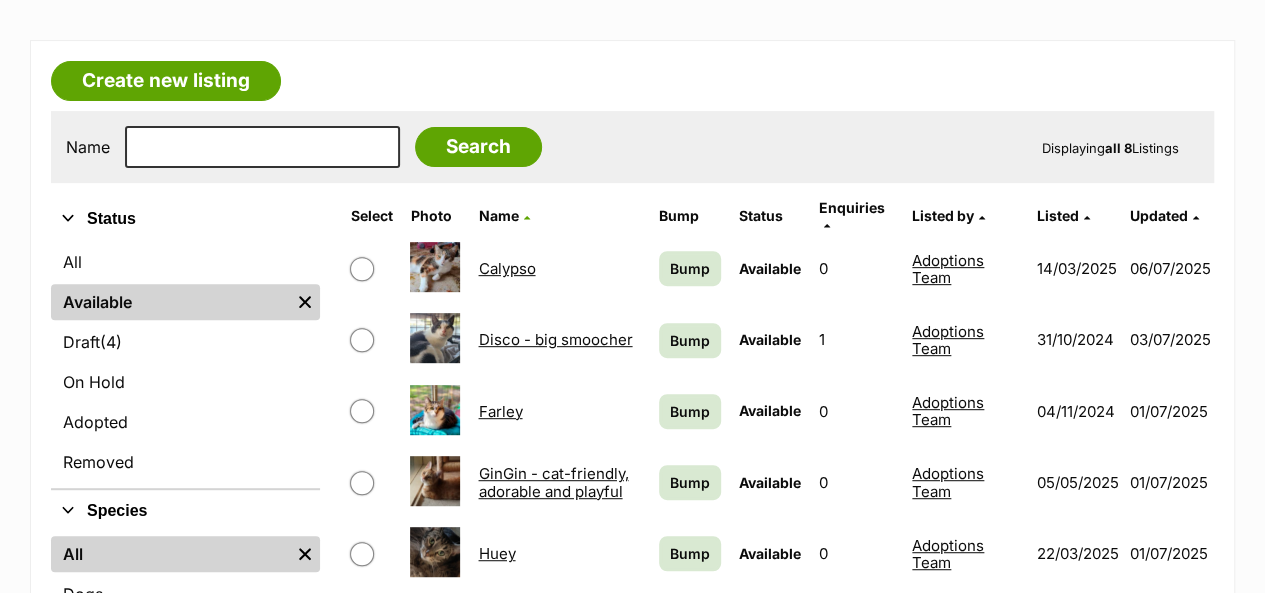 click on "Disco - big smoocher" at bounding box center (555, 339) 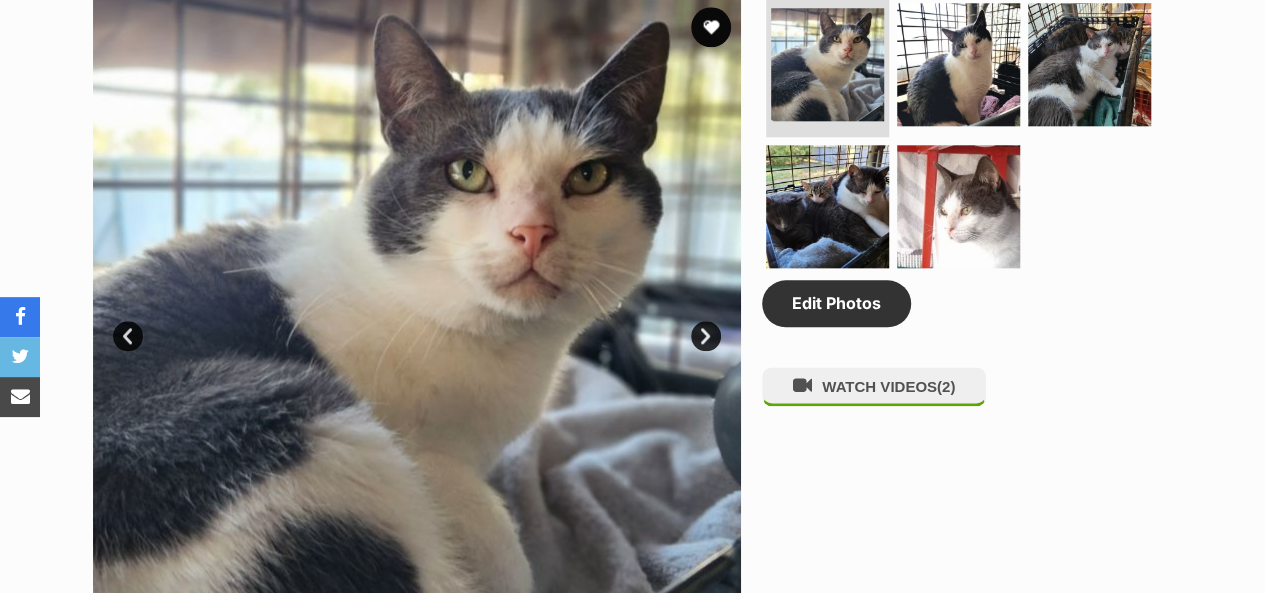 scroll, scrollTop: 1100, scrollLeft: 0, axis: vertical 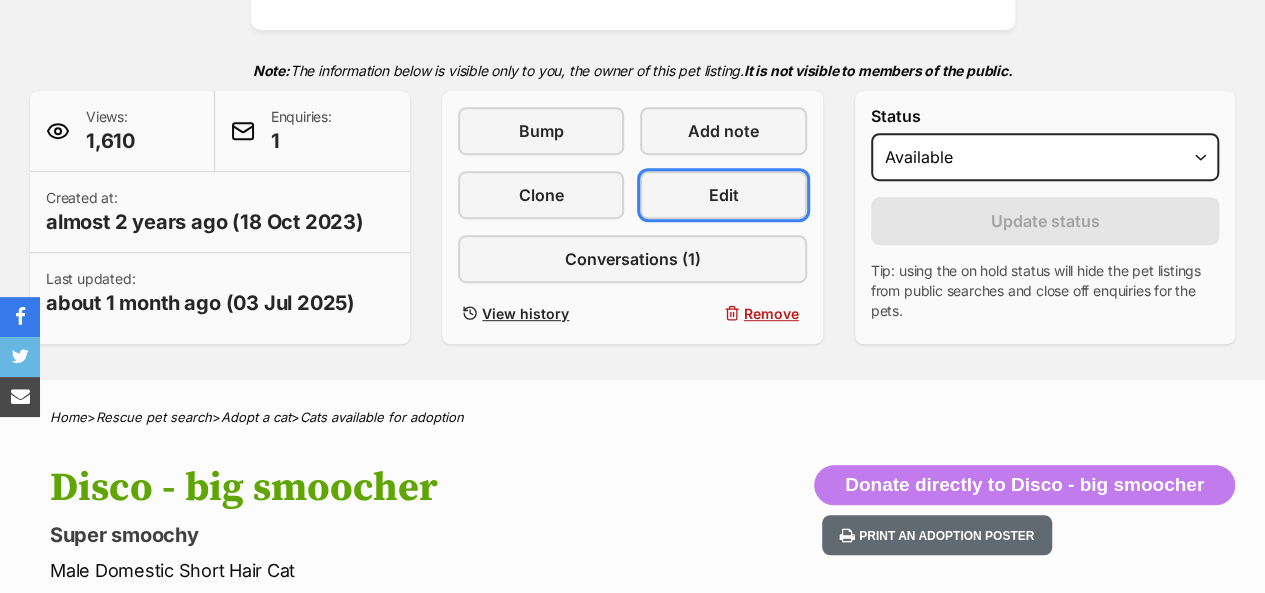 click on "Edit" at bounding box center [724, 195] 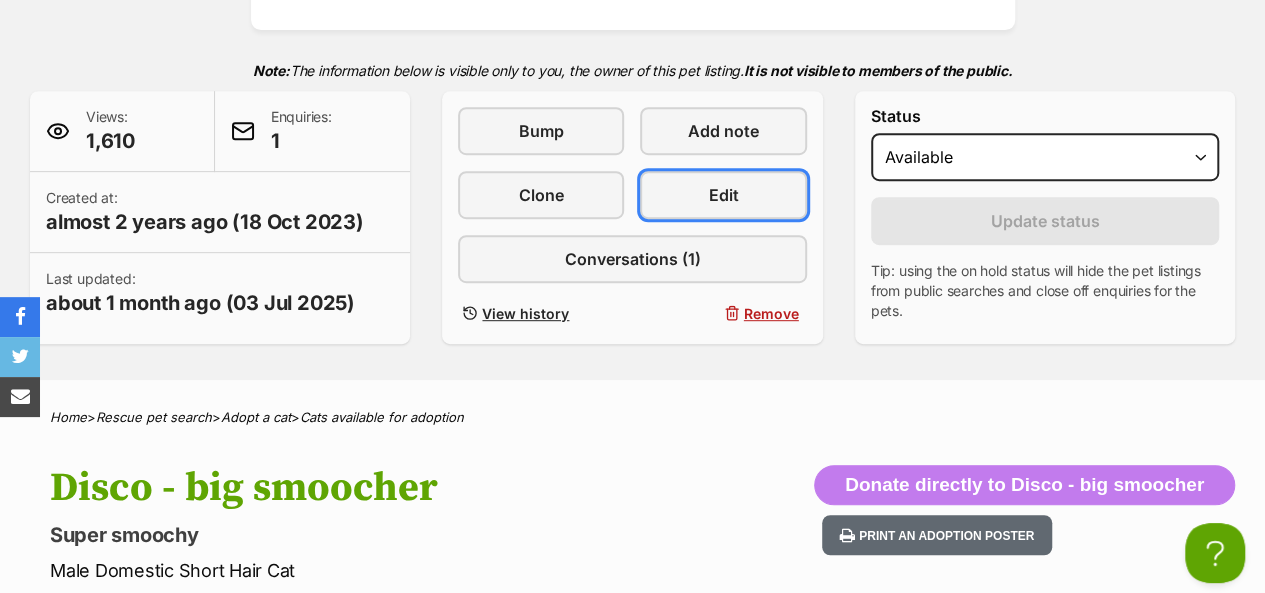 scroll, scrollTop: 0, scrollLeft: 0, axis: both 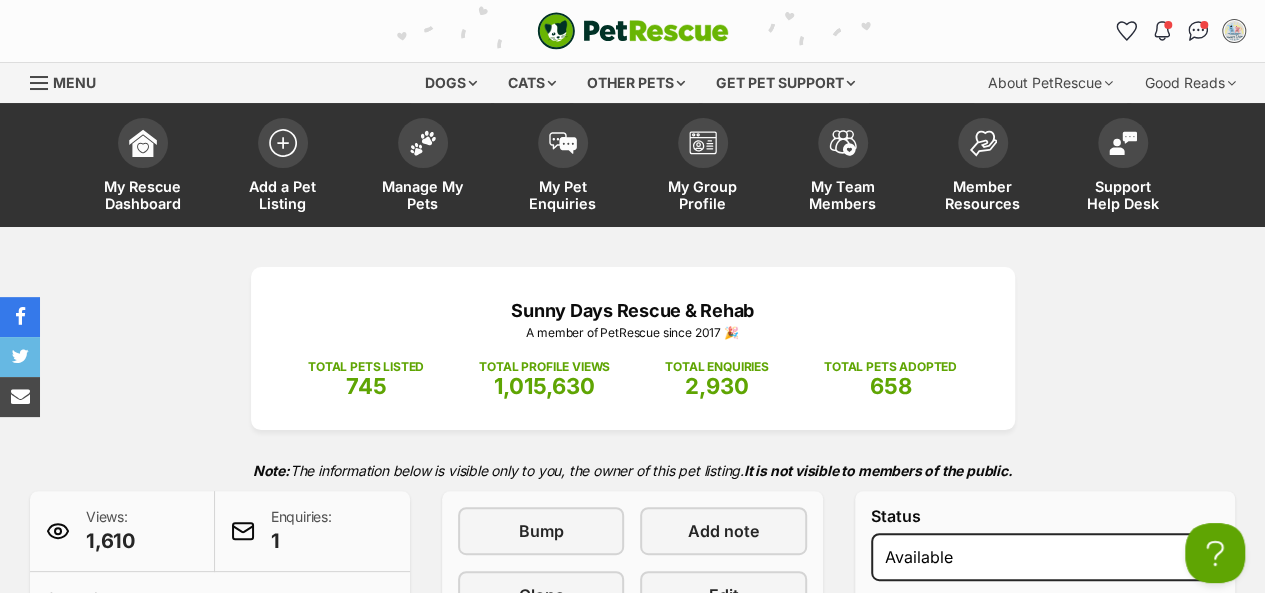click at bounding box center (423, 143) 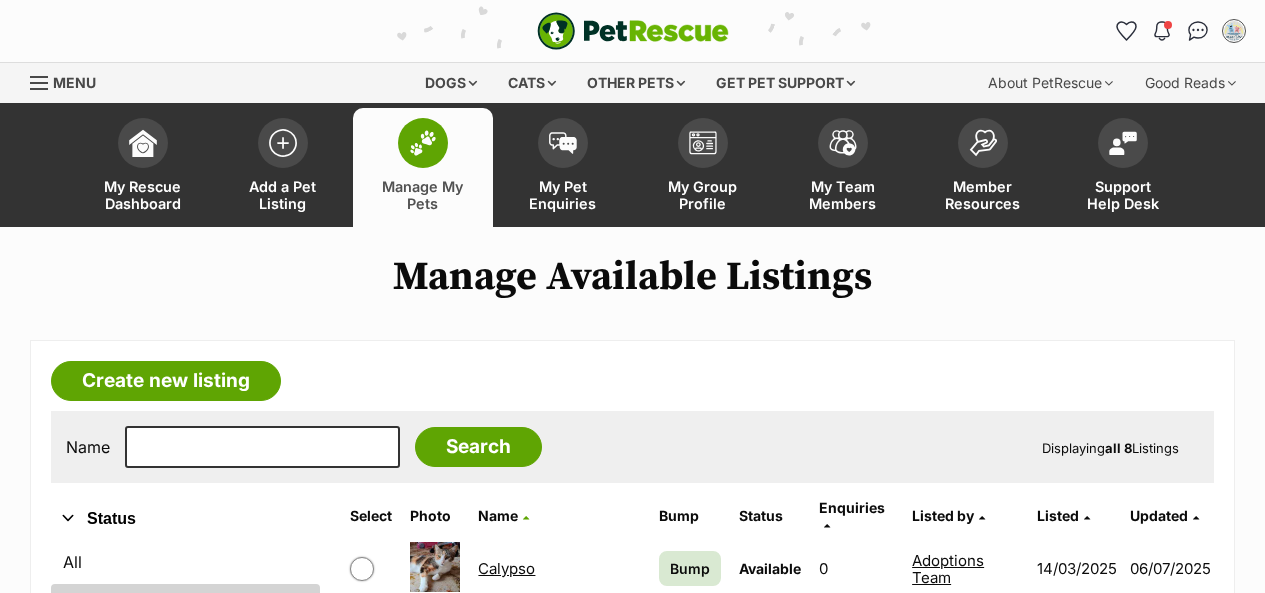scroll, scrollTop: 0, scrollLeft: 0, axis: both 